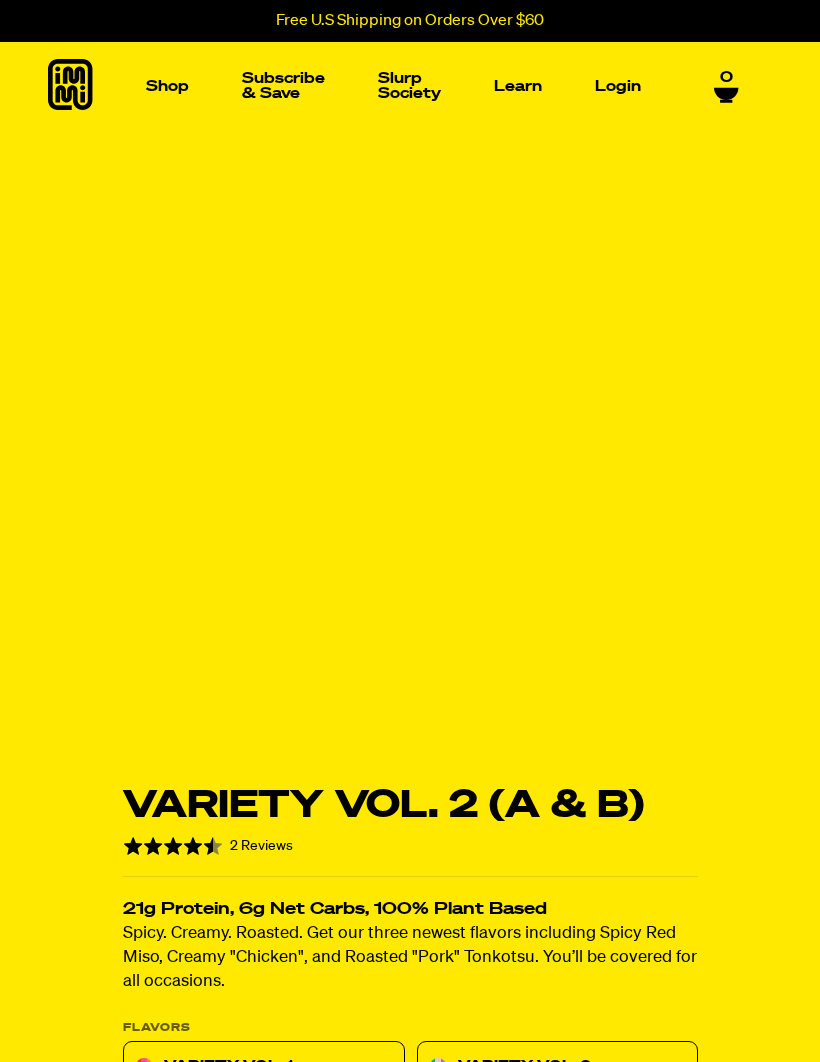scroll, scrollTop: 0, scrollLeft: 0, axis: both 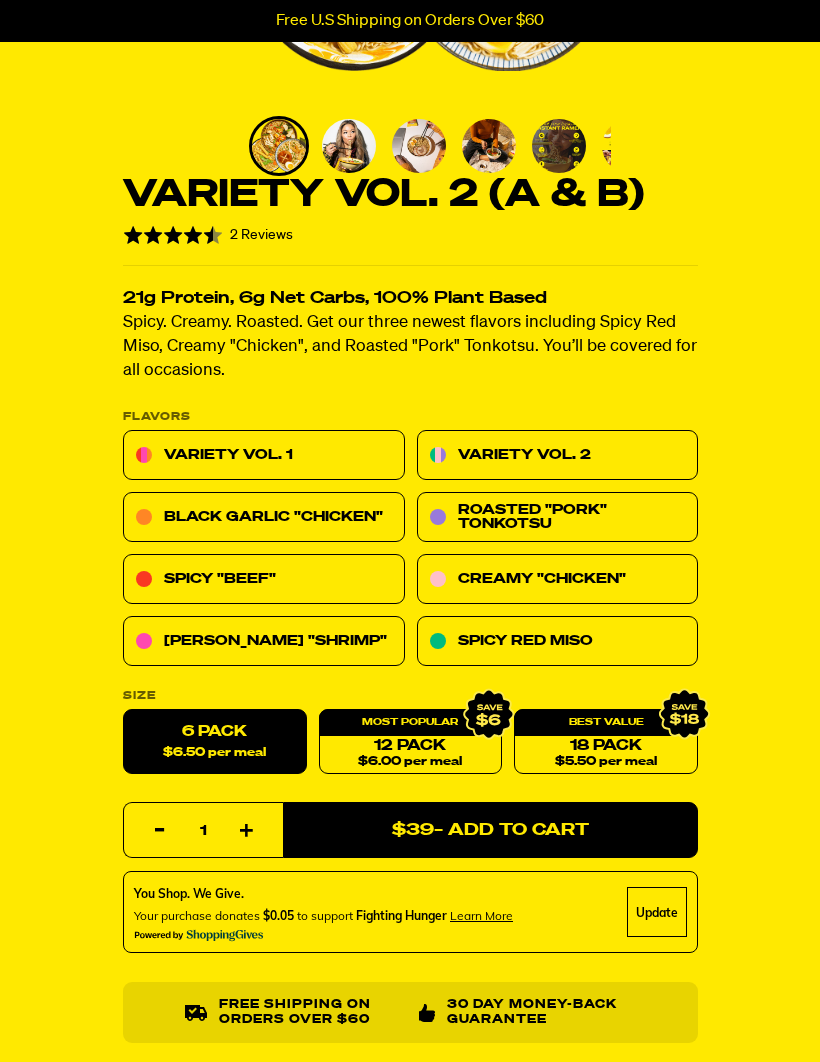 select 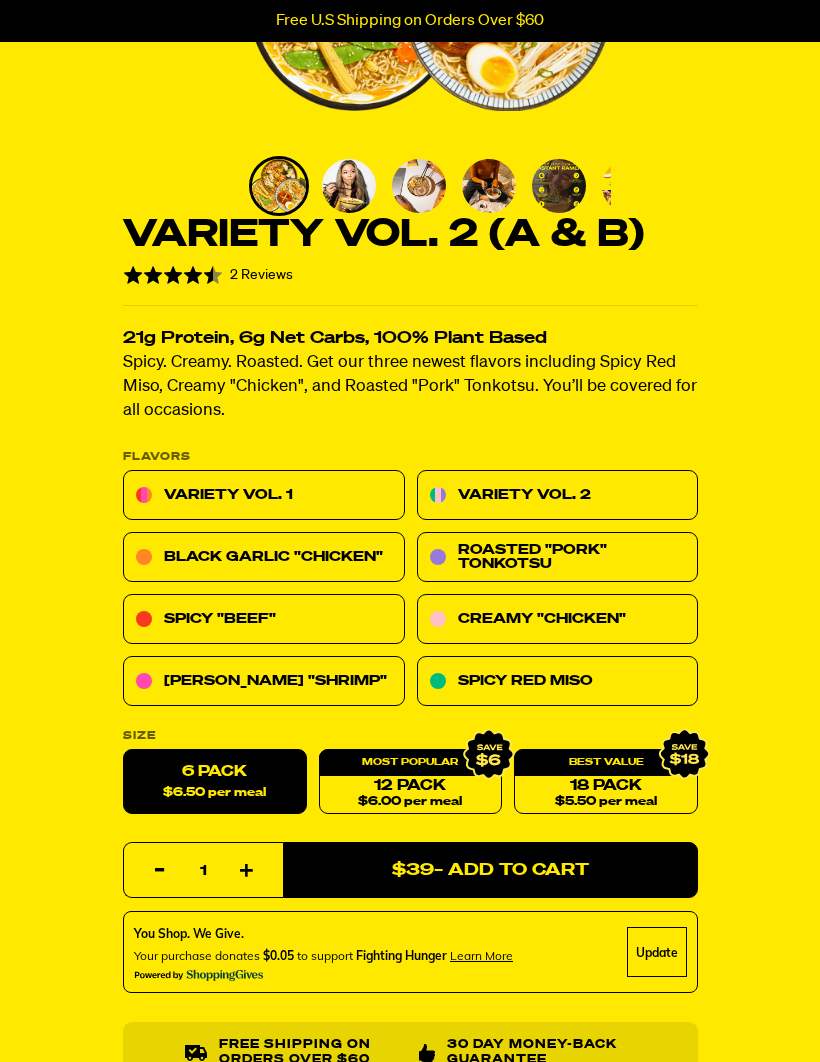 scroll, scrollTop: 381, scrollLeft: 0, axis: vertical 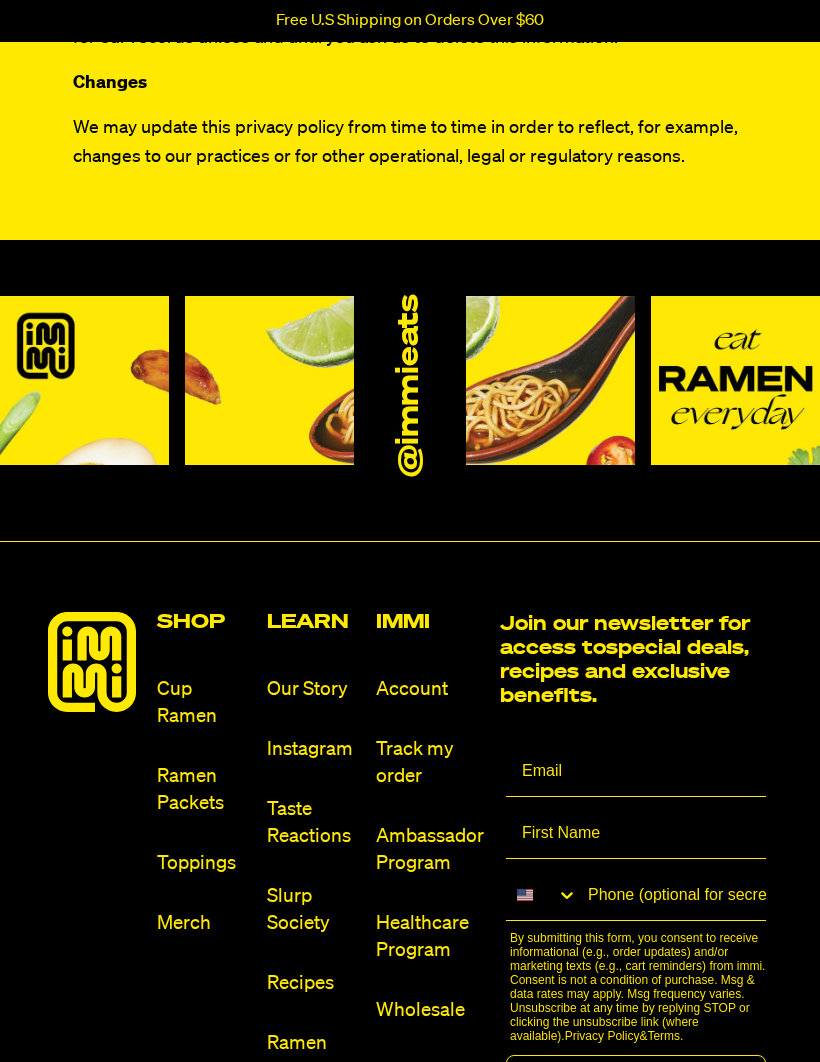 click on "Toppings" at bounding box center (203, 863) 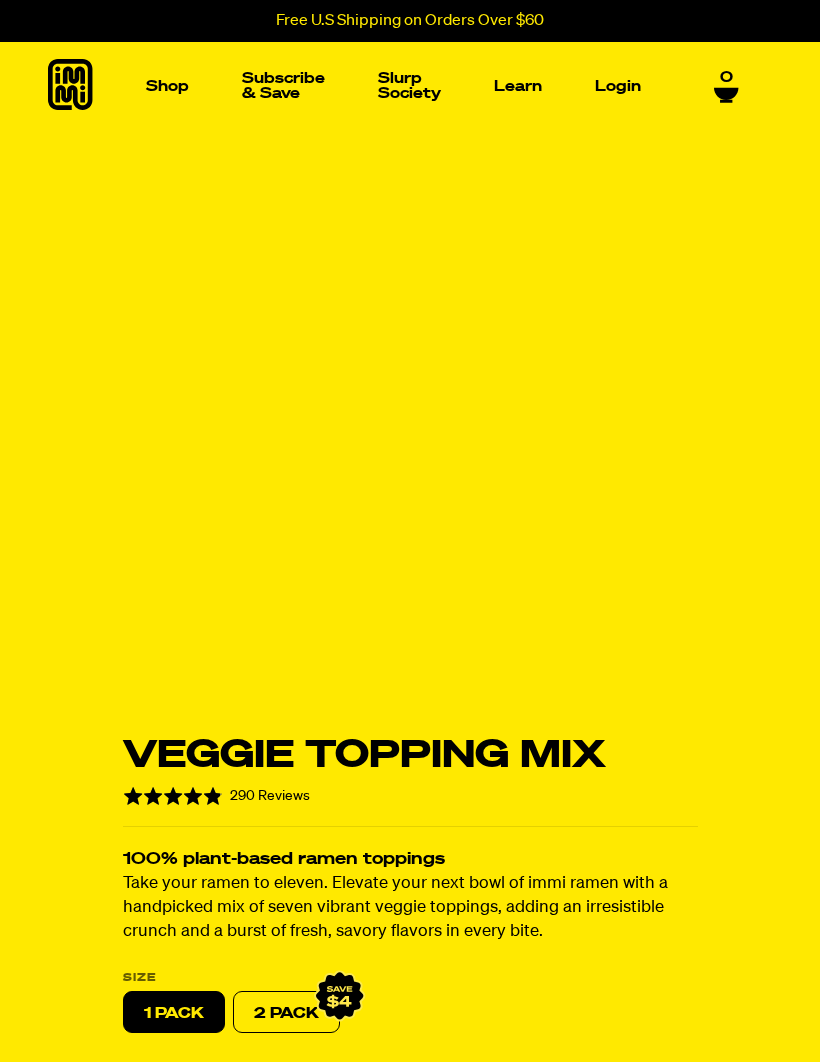 scroll, scrollTop: 0, scrollLeft: 0, axis: both 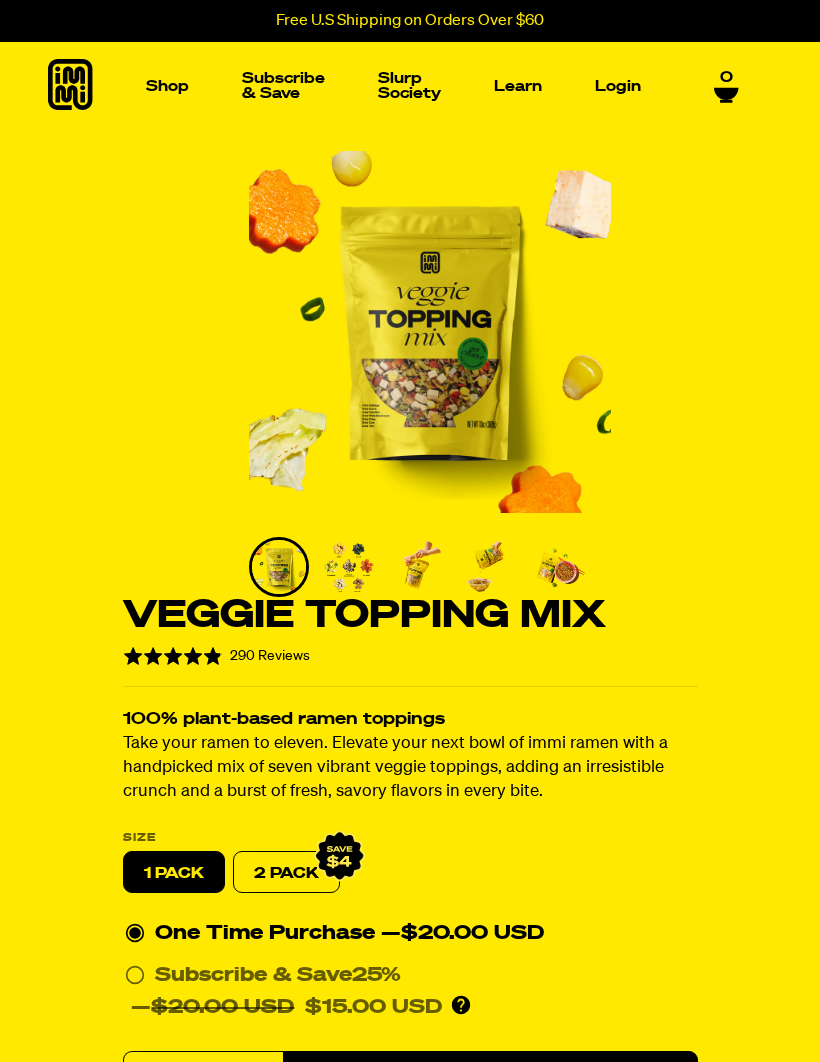 click at bounding box center [106, 236] 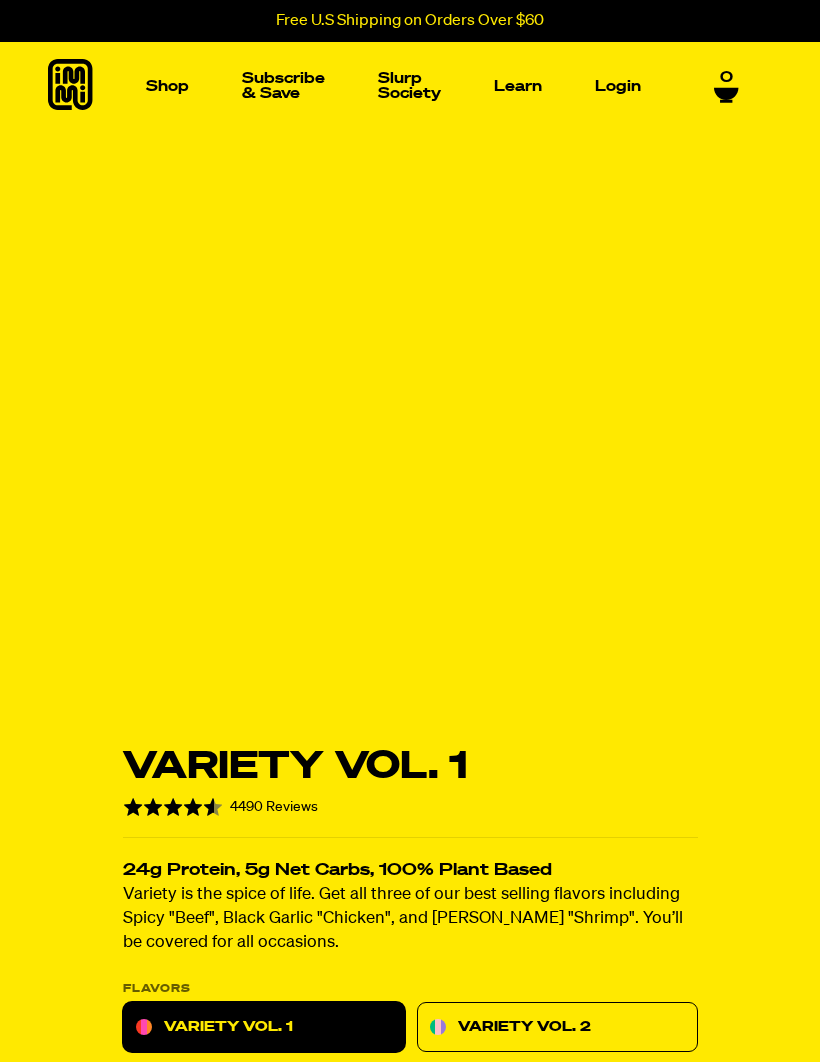 scroll, scrollTop: 0, scrollLeft: 0, axis: both 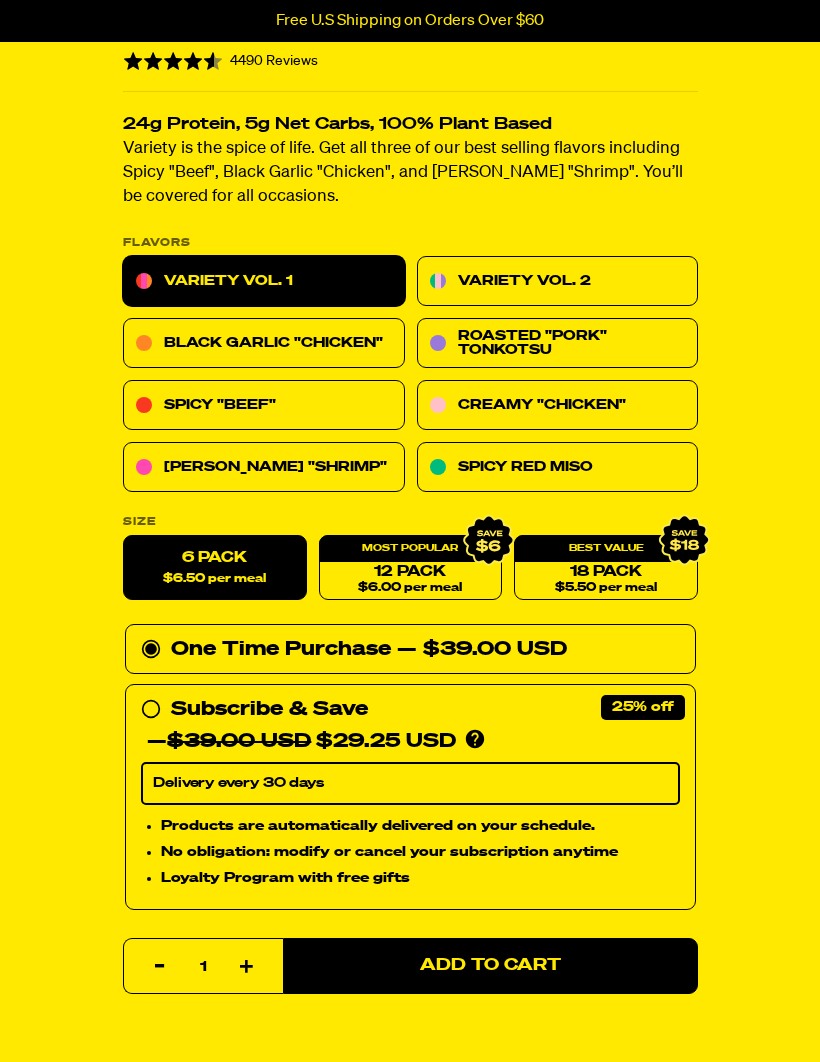 click on "Delivery every 30 days" at bounding box center (410, 784) 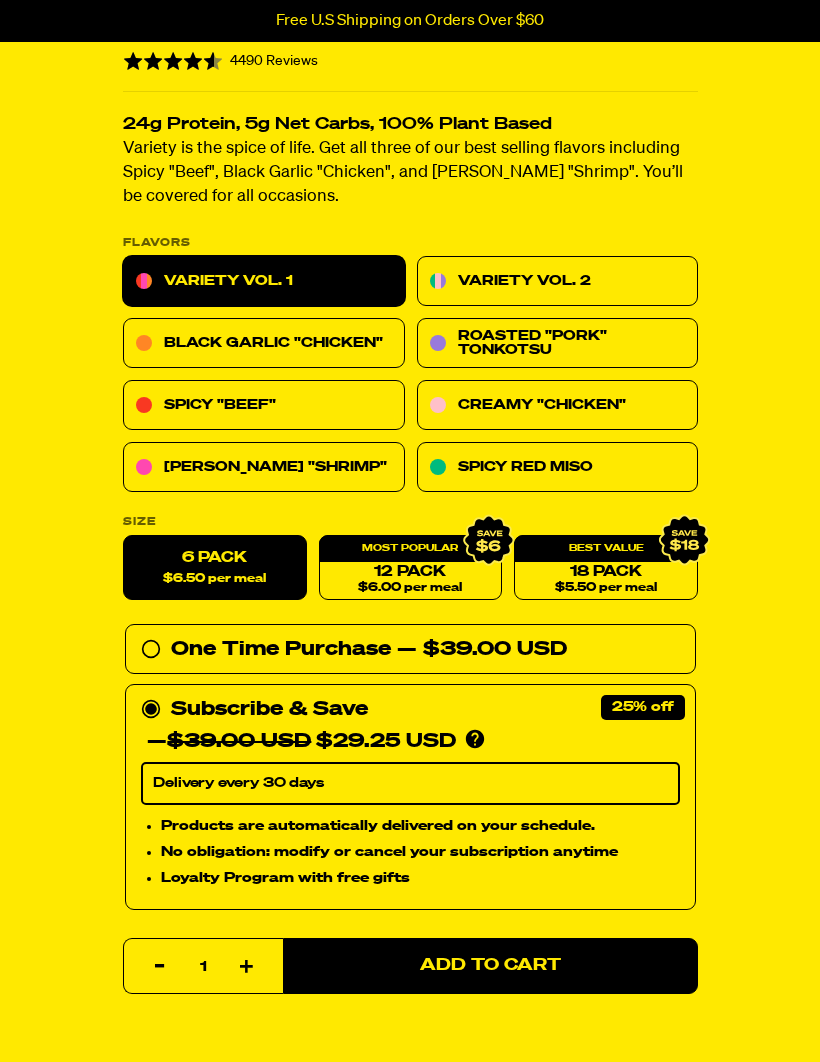 click 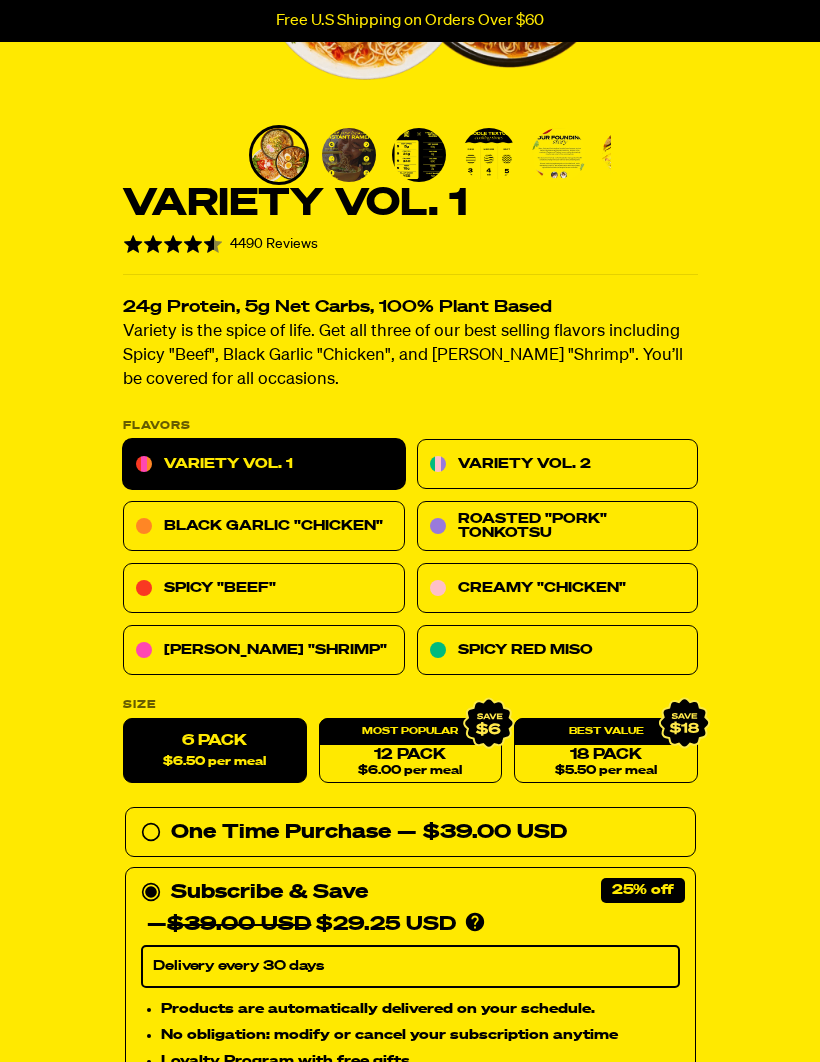 scroll, scrollTop: 412, scrollLeft: 0, axis: vertical 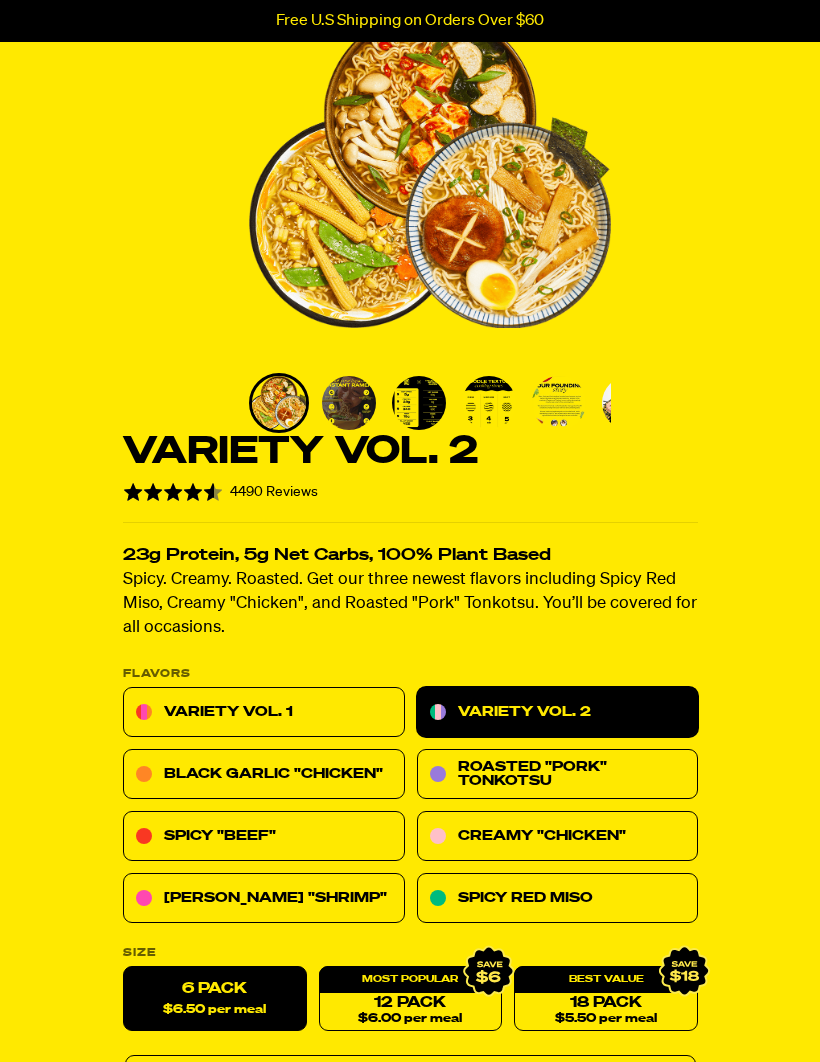 click on "Variety Vol. 1" at bounding box center (264, 713) 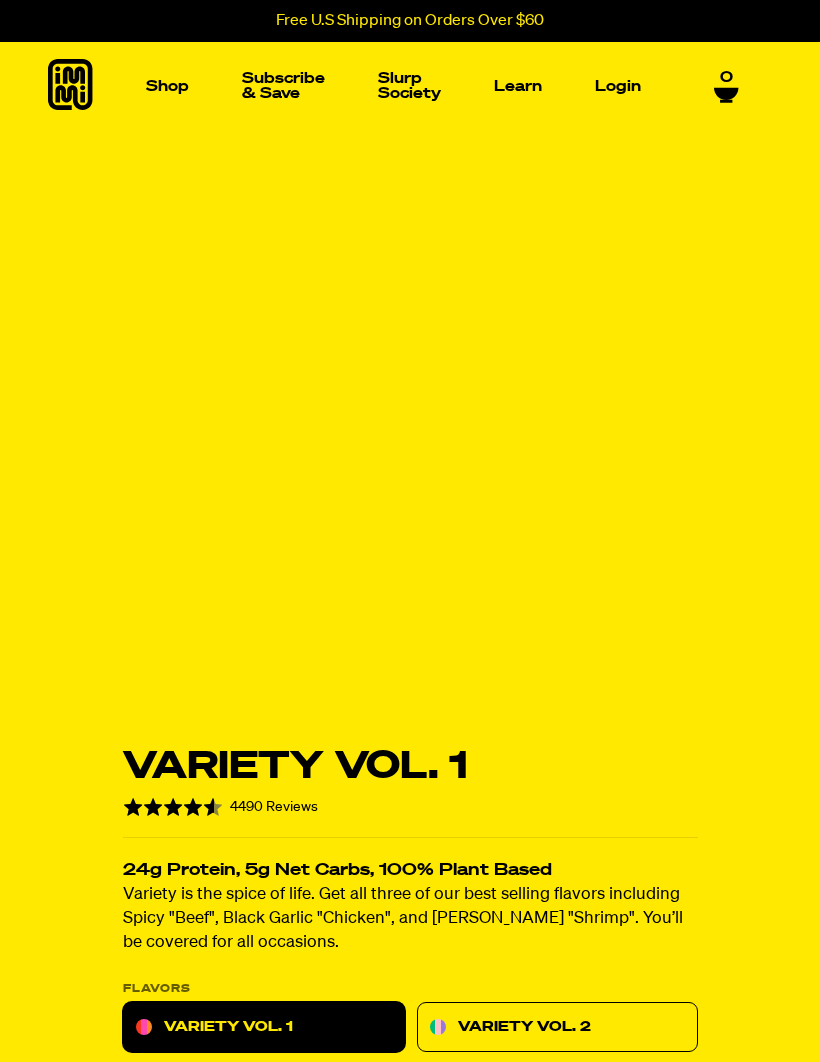 scroll, scrollTop: 0, scrollLeft: 0, axis: both 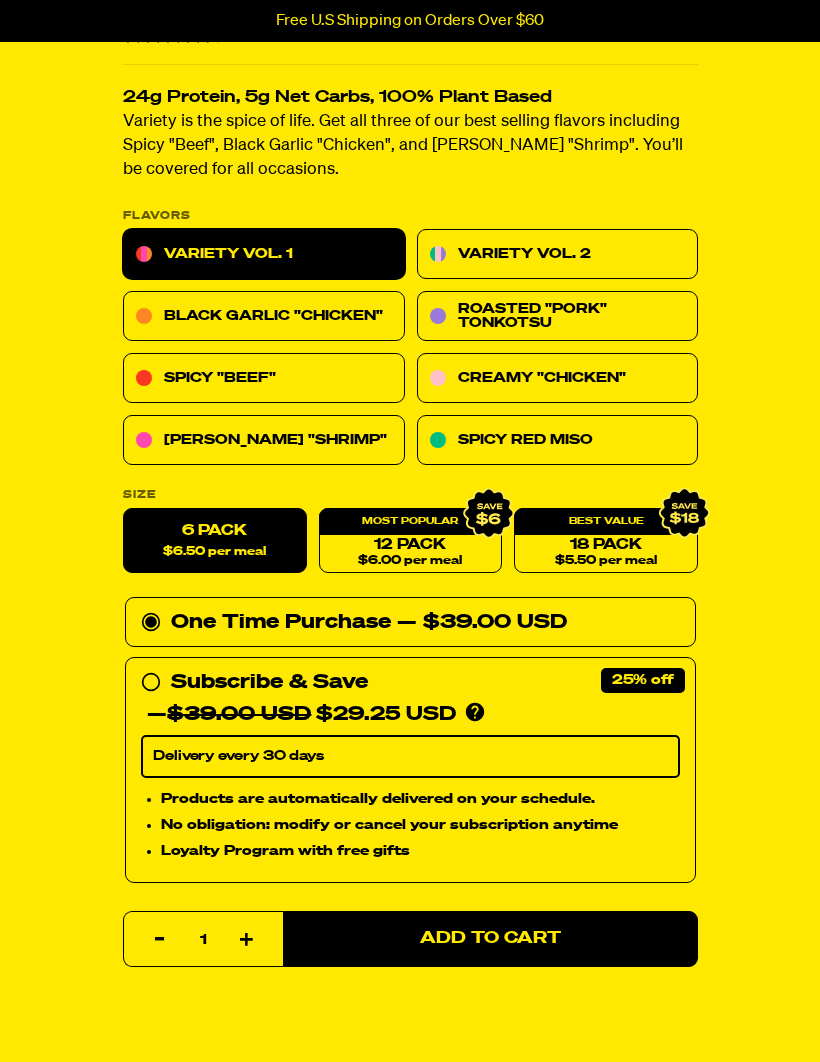 click 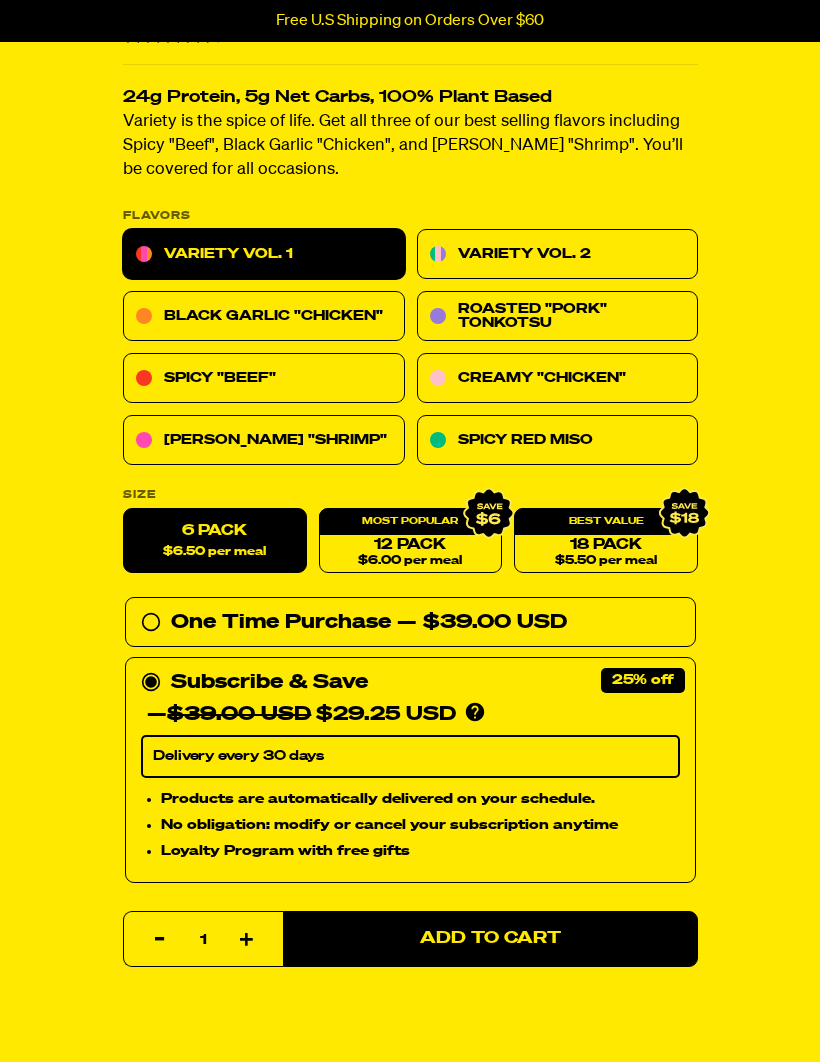 click on "Add to Cart" at bounding box center [490, 939] 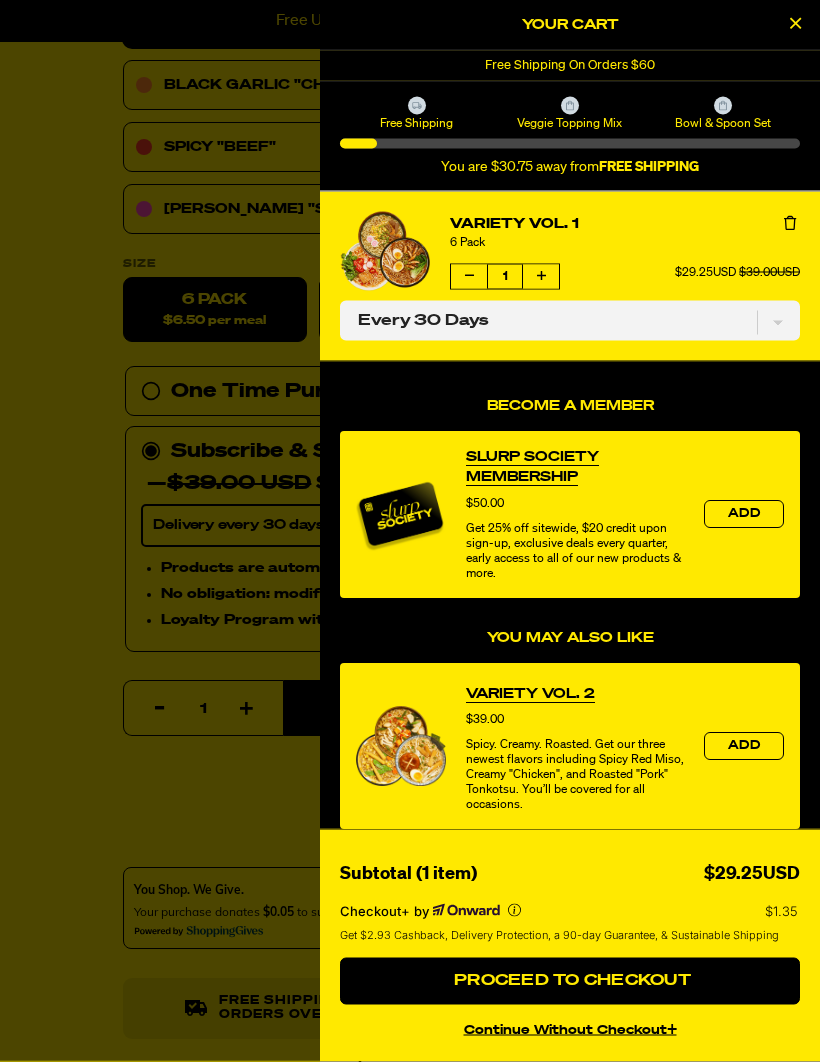scroll, scrollTop: 854, scrollLeft: 0, axis: vertical 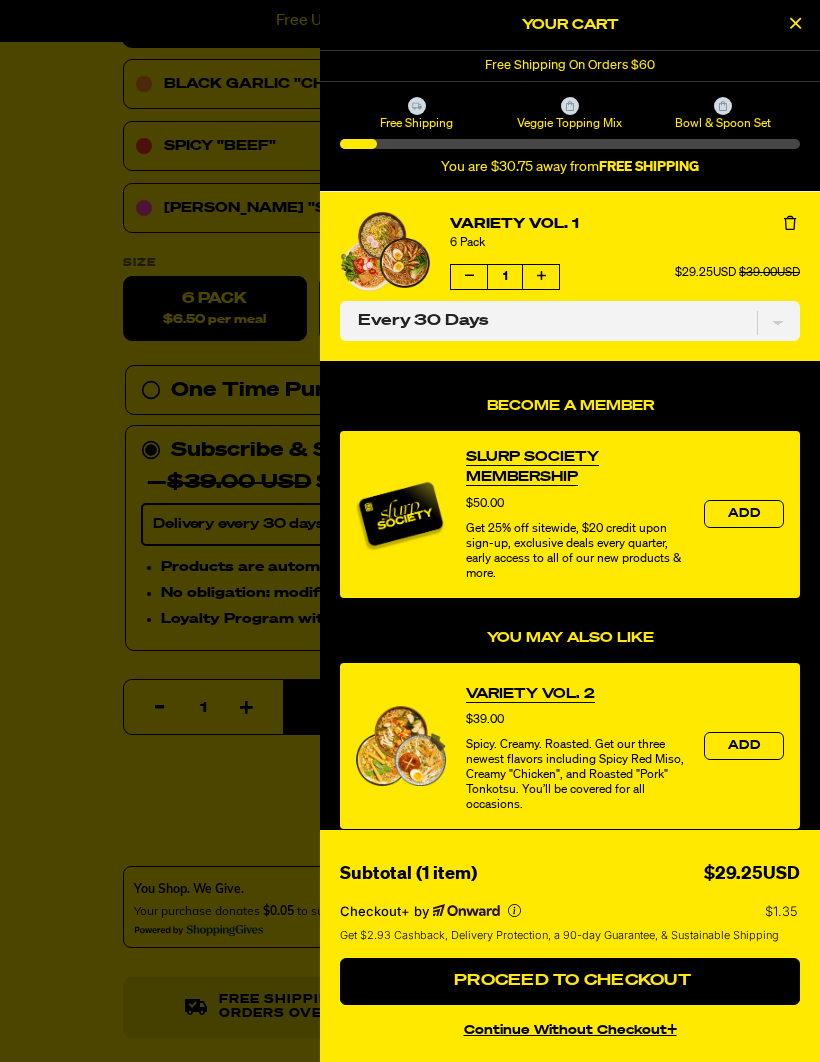 click on "Proceed to Checkout" at bounding box center [570, 981] 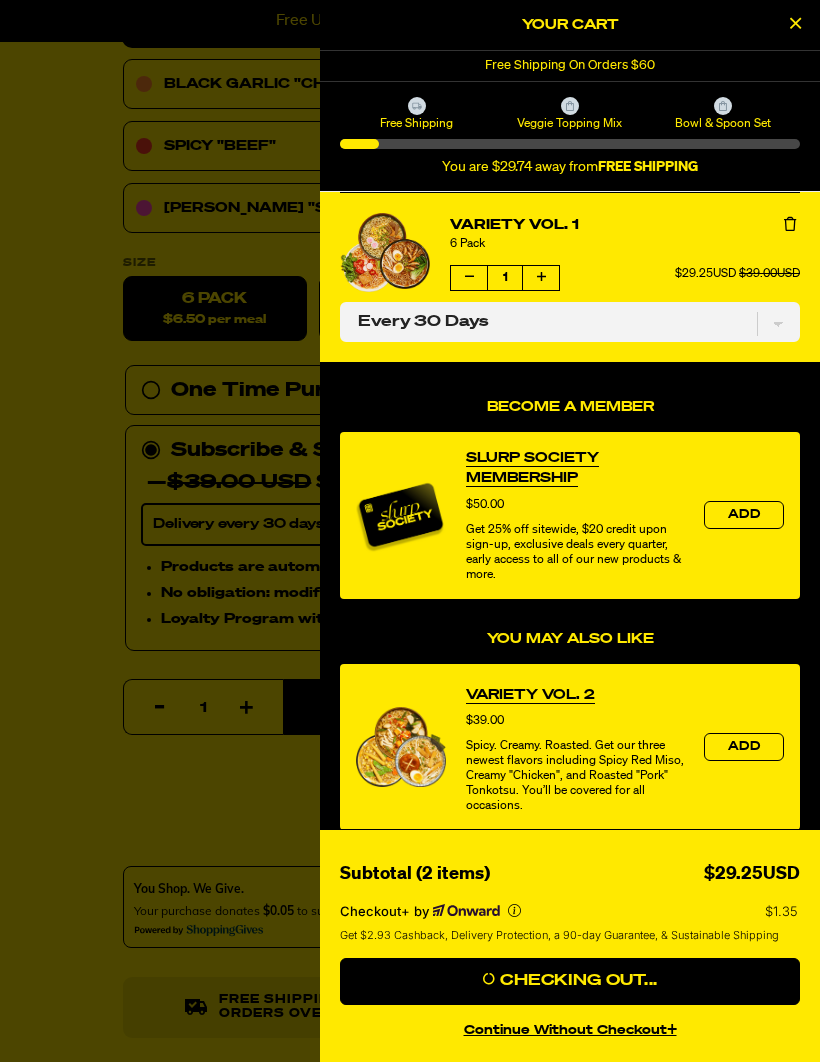 scroll, scrollTop: 924, scrollLeft: 0, axis: vertical 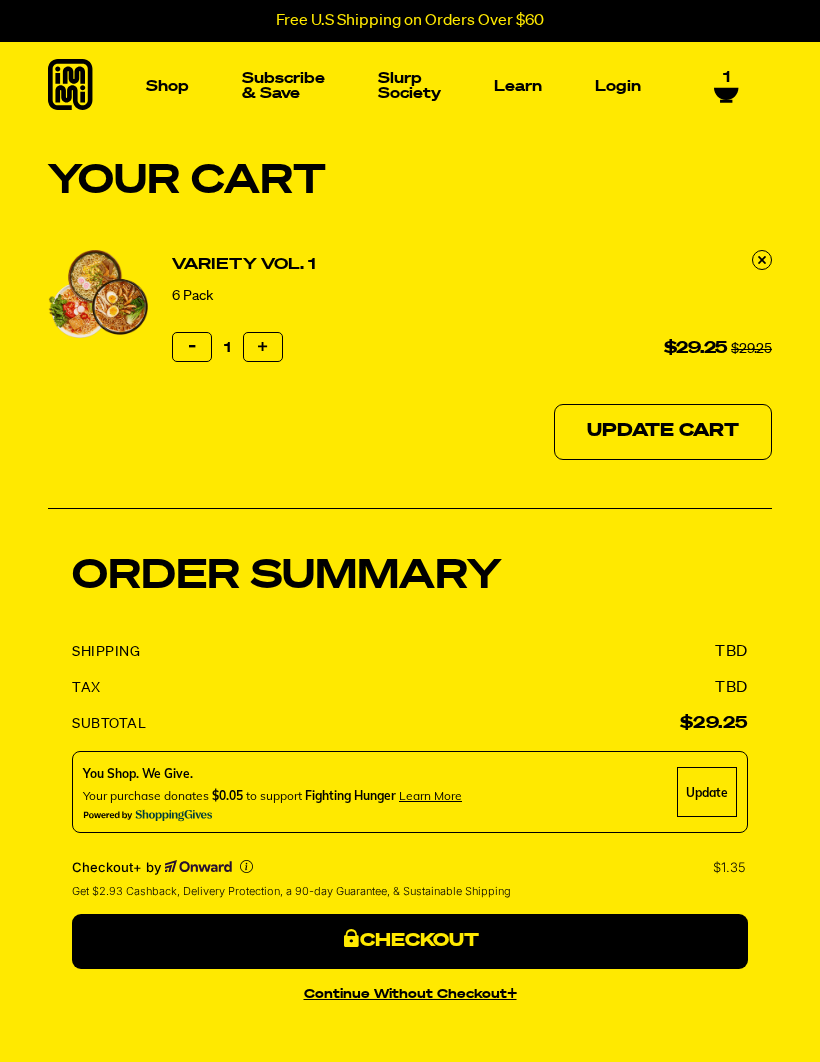 click on "Login" at bounding box center (618, 86) 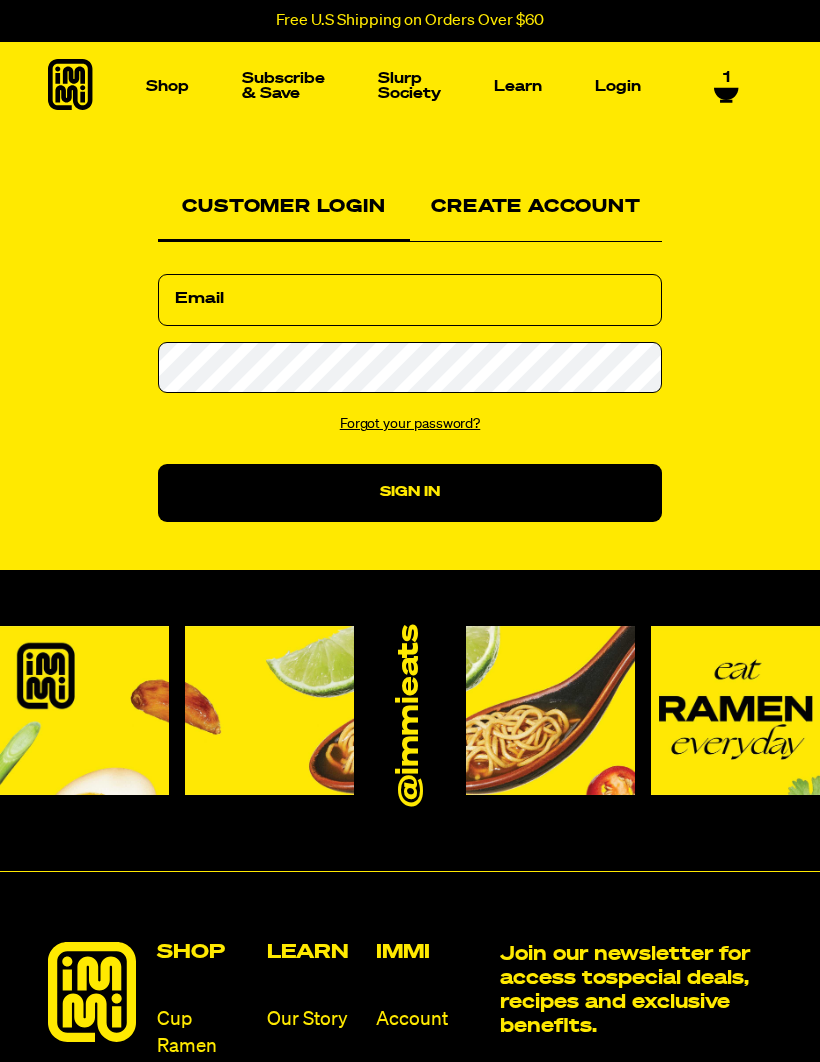scroll, scrollTop: 0, scrollLeft: 0, axis: both 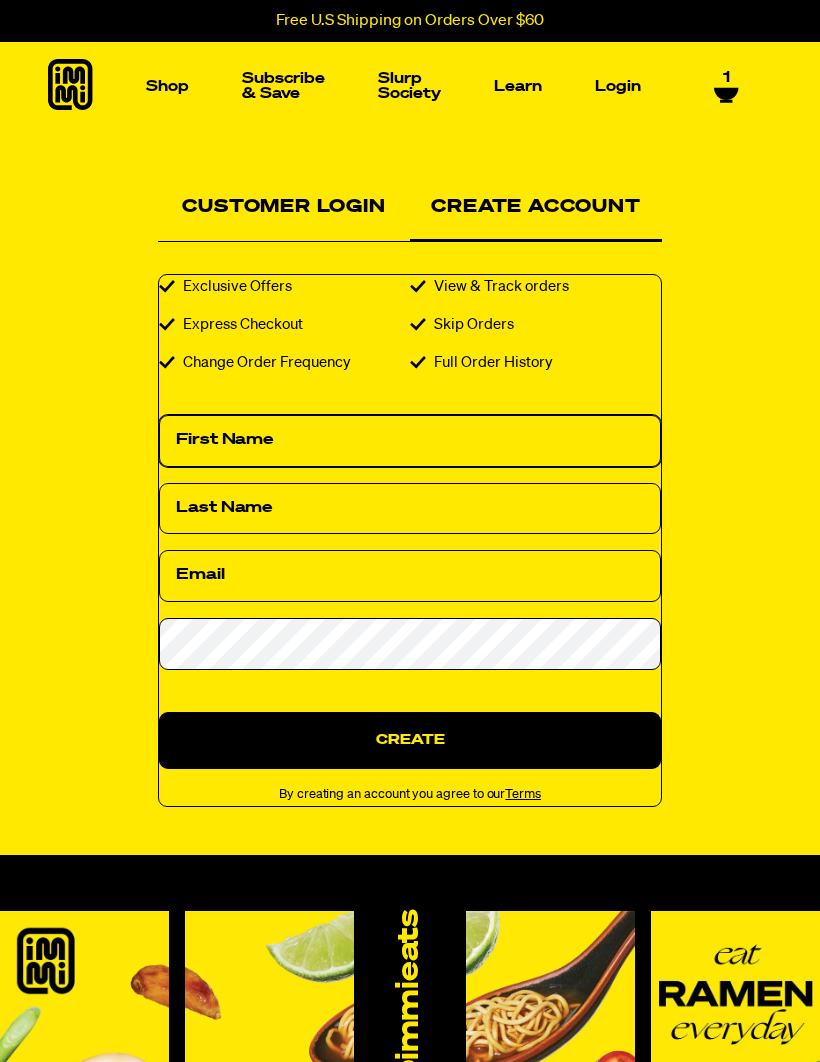 click on "First Name" at bounding box center (410, 441) 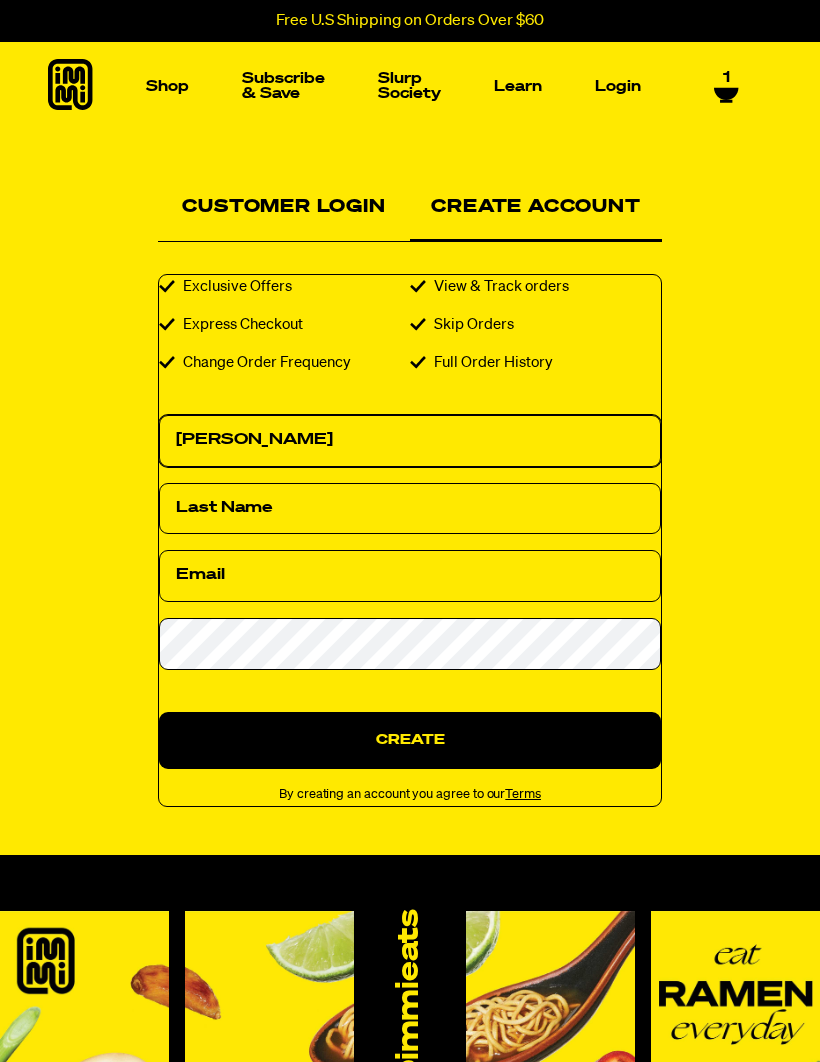 type on "Gail" 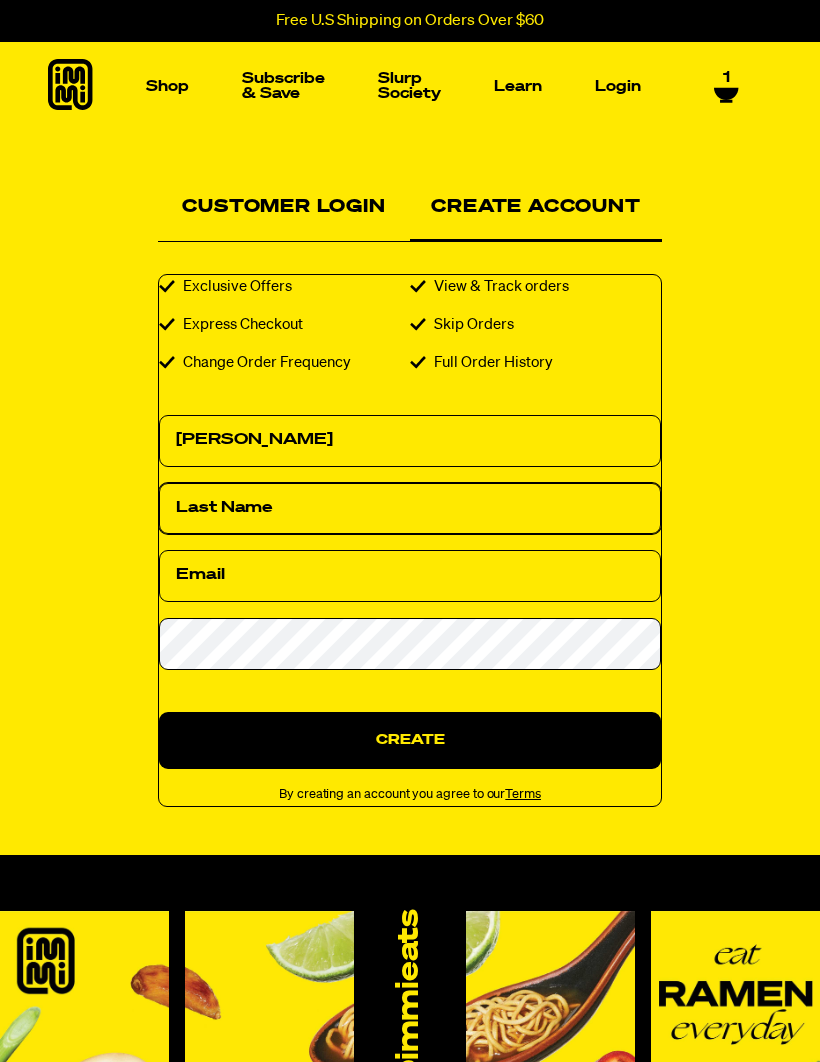 click on "Last Name" at bounding box center [410, 509] 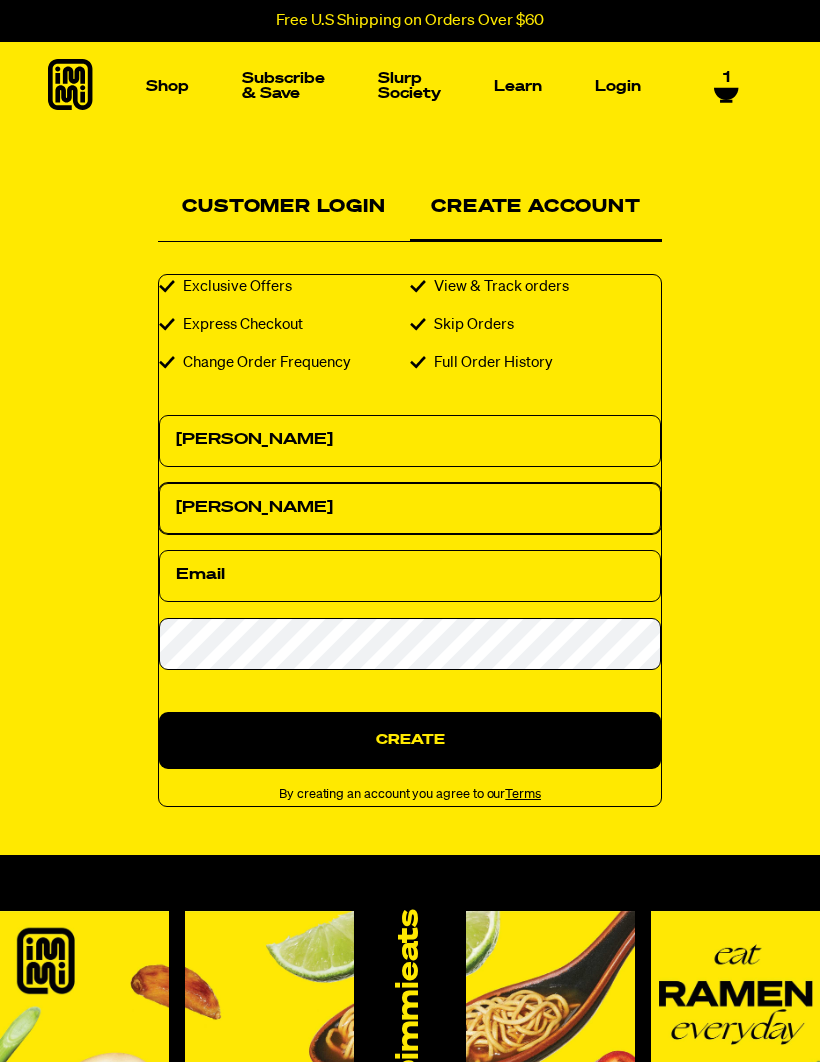 type on "Feinberg" 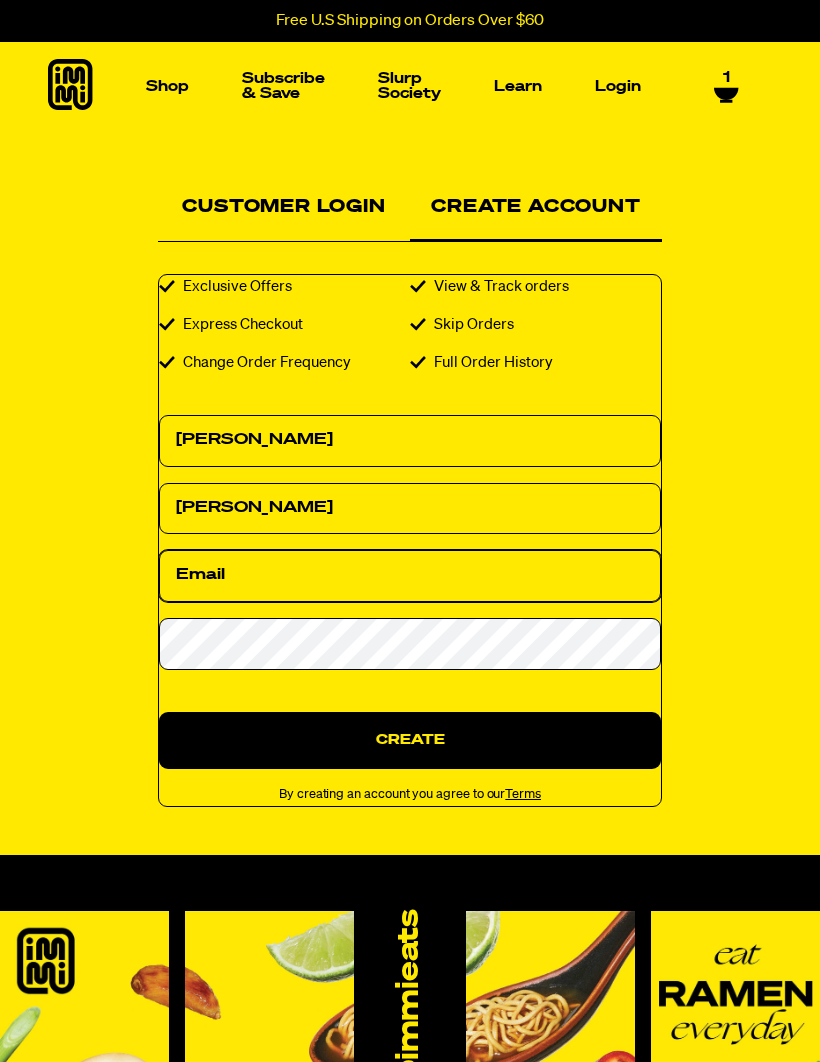 click on "Email" at bounding box center (410, 576) 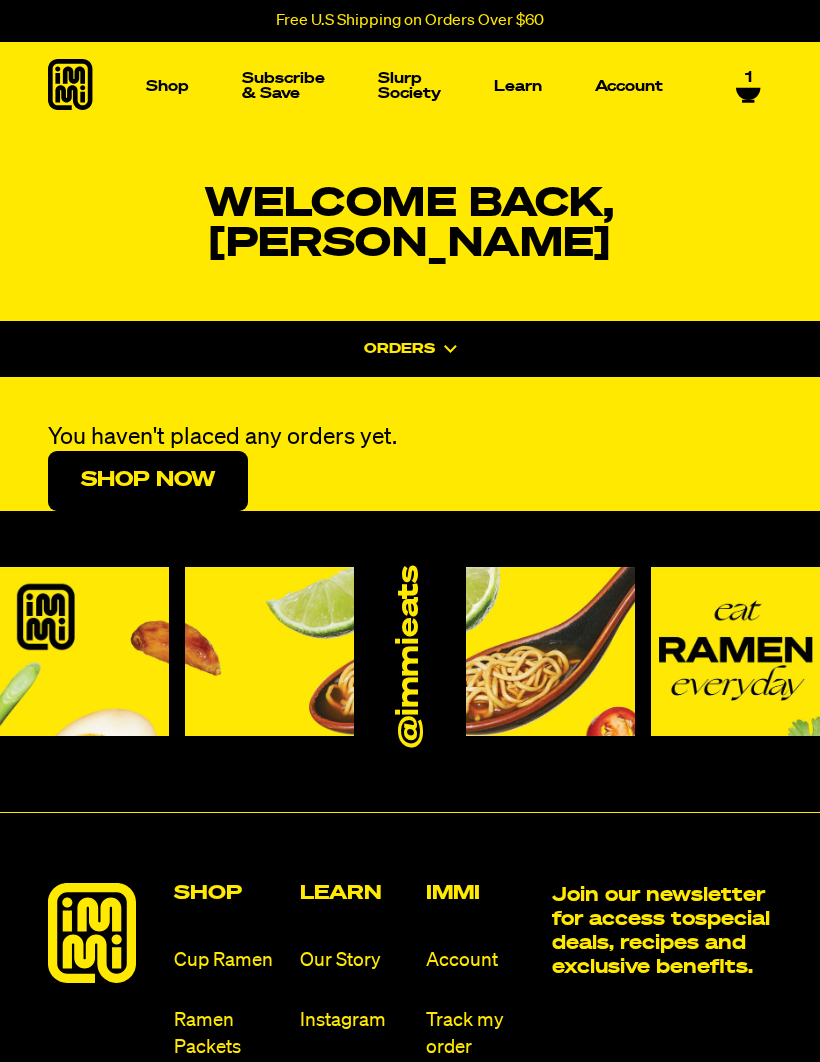 scroll, scrollTop: 0, scrollLeft: 0, axis: both 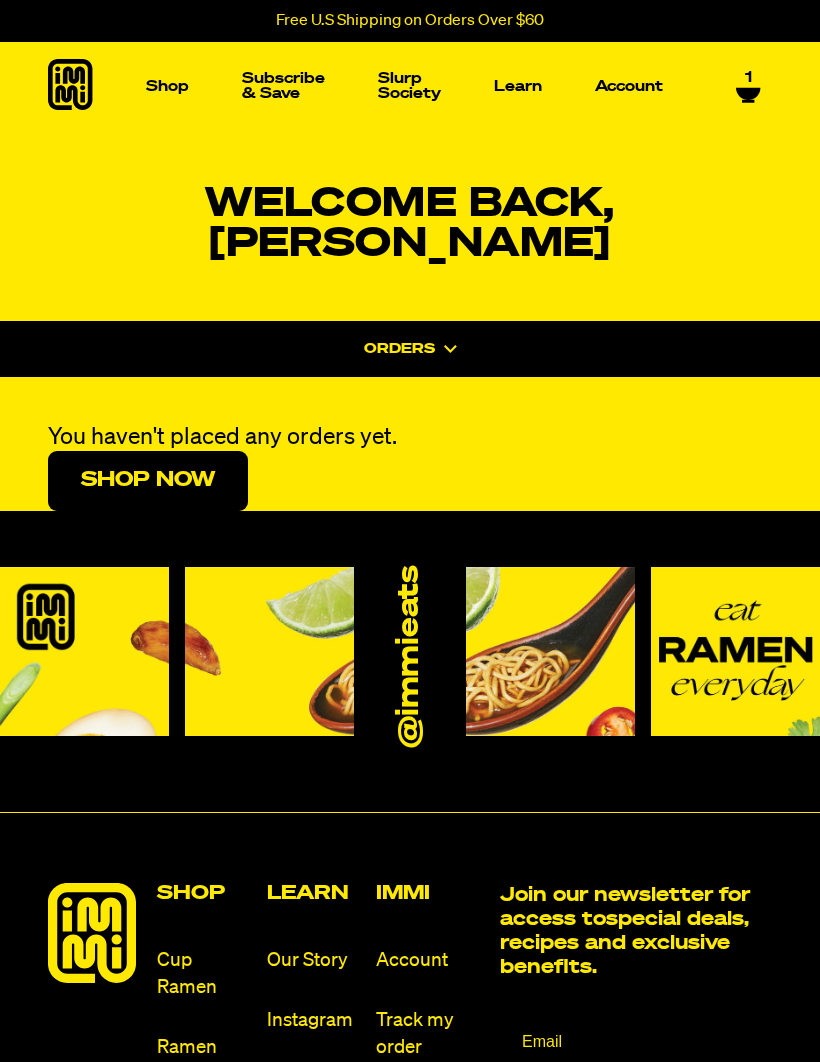 select on "Every 30 Days" 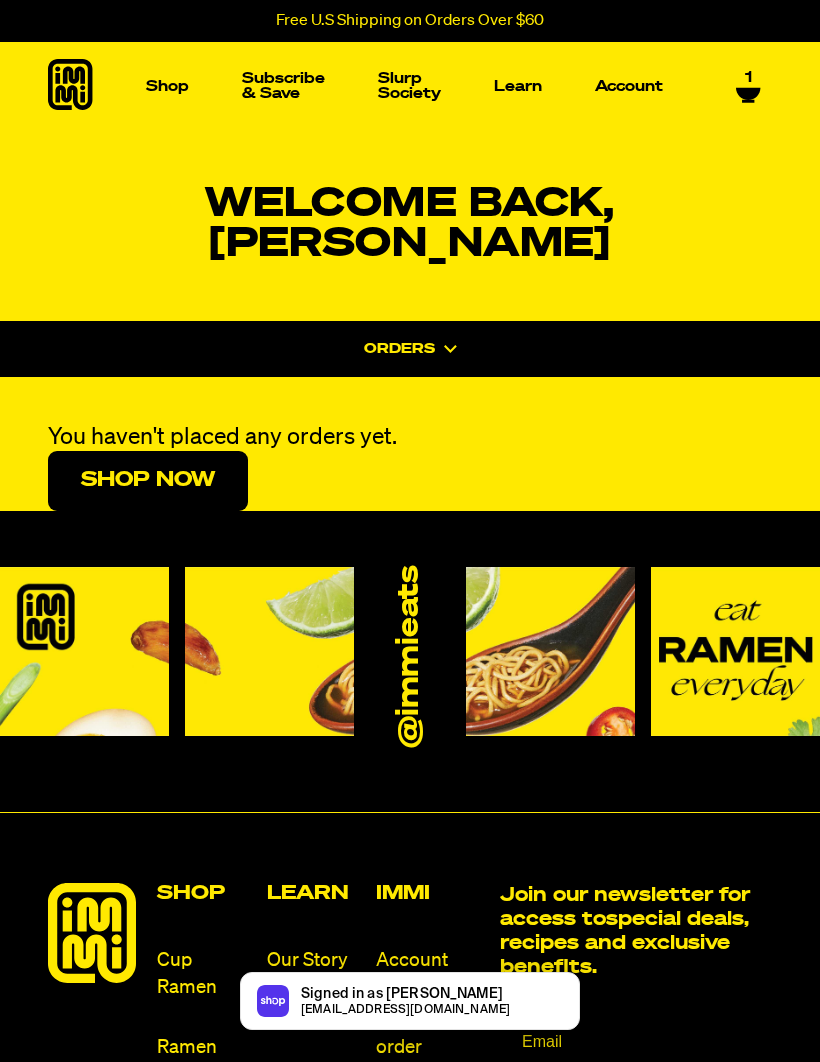 click on "1" at bounding box center [748, 78] 